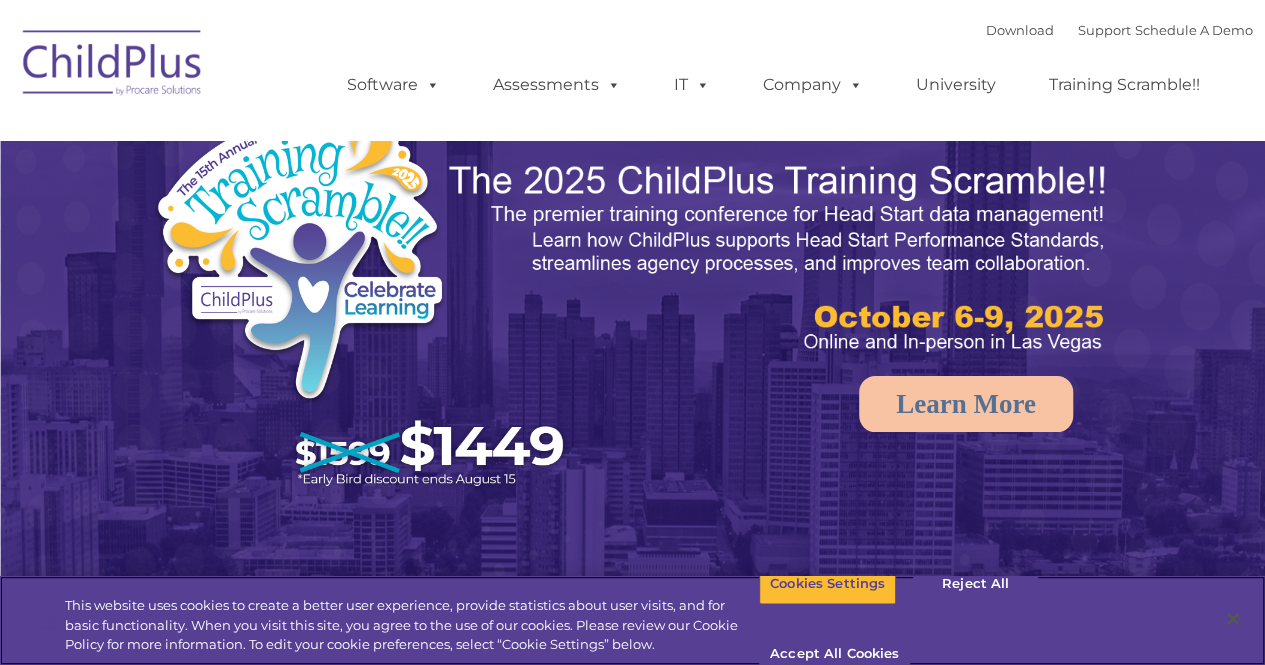 select on "MEDIUM" 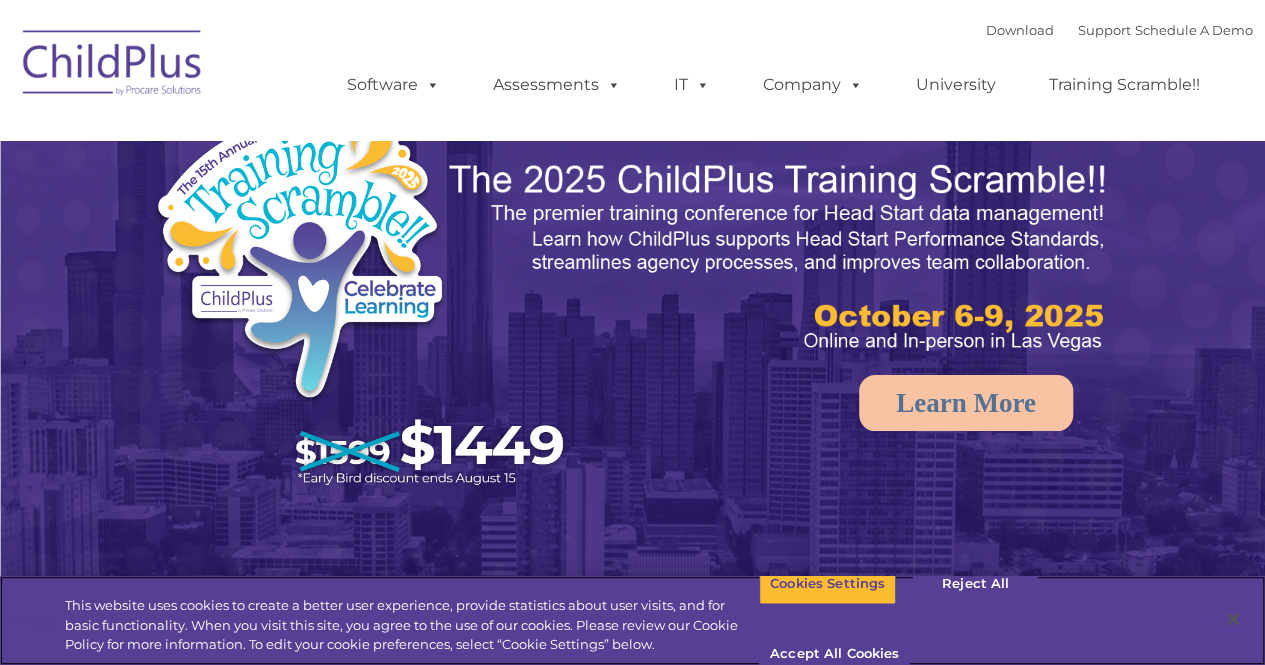 scroll, scrollTop: 0, scrollLeft: 0, axis: both 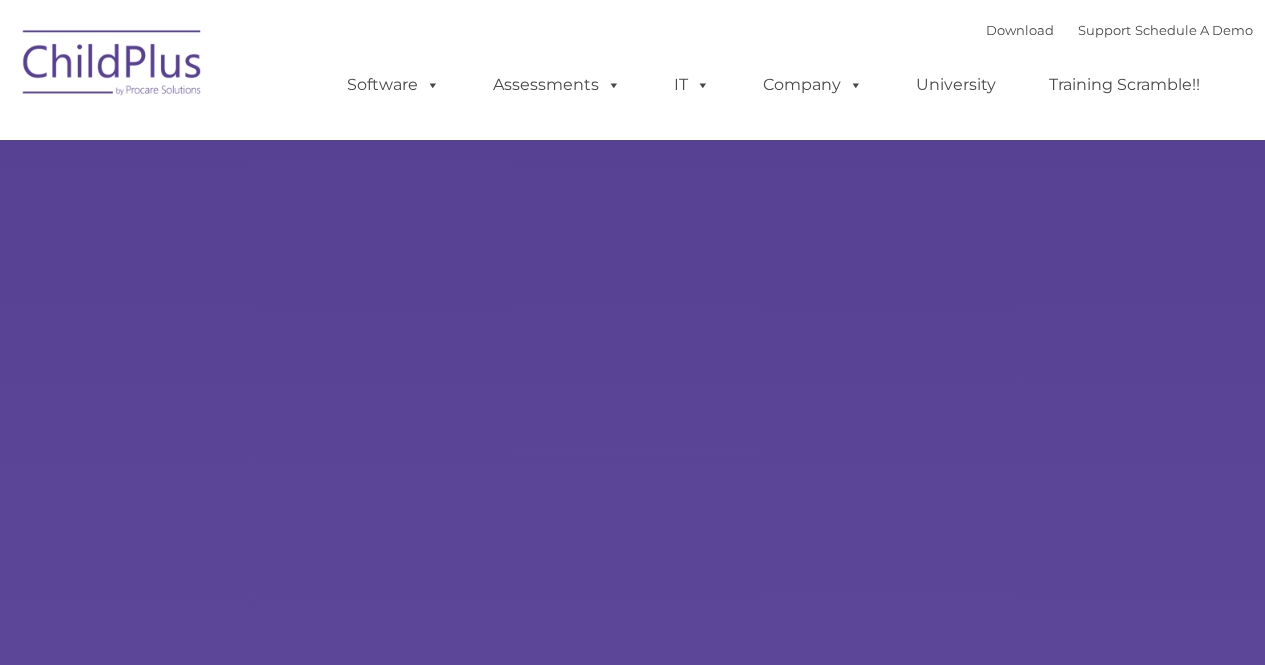 type on "" 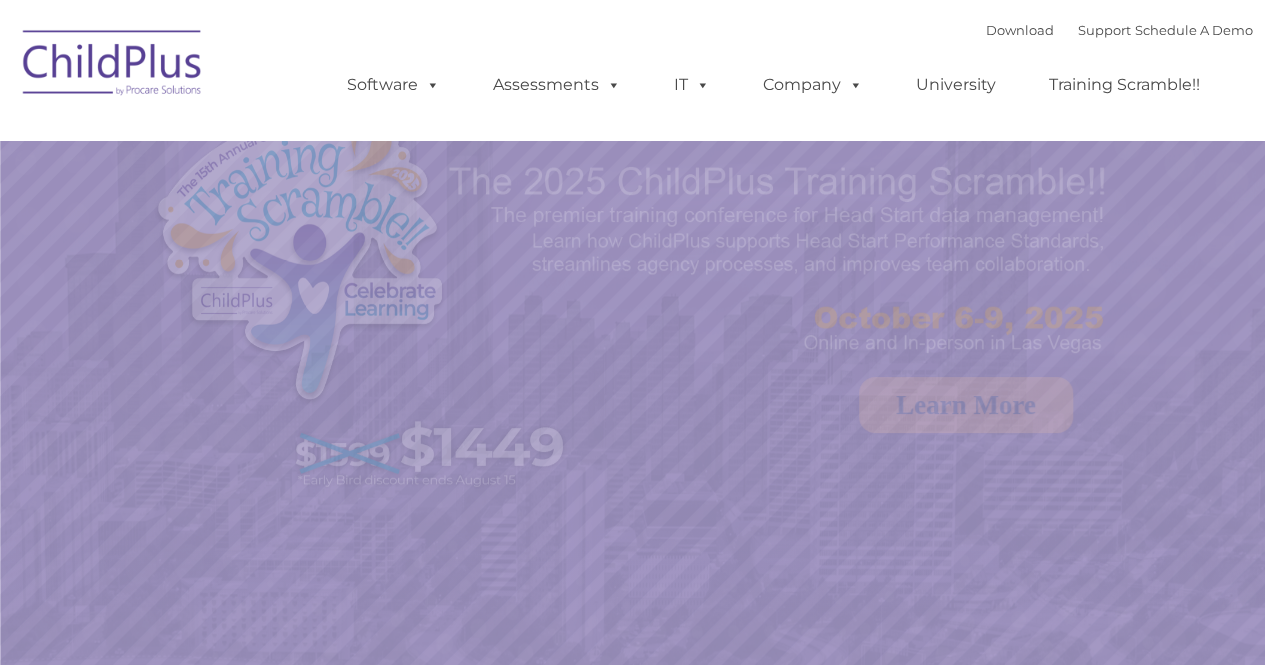 select on "MEDIUM" 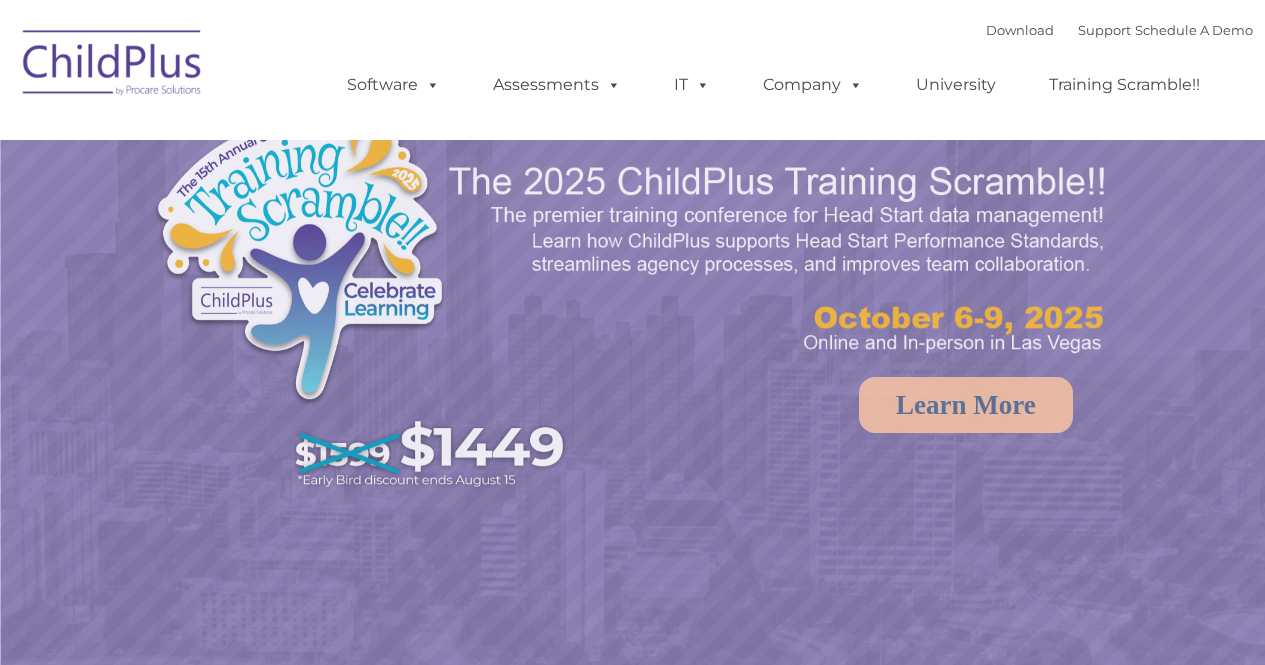 scroll, scrollTop: 0, scrollLeft: 0, axis: both 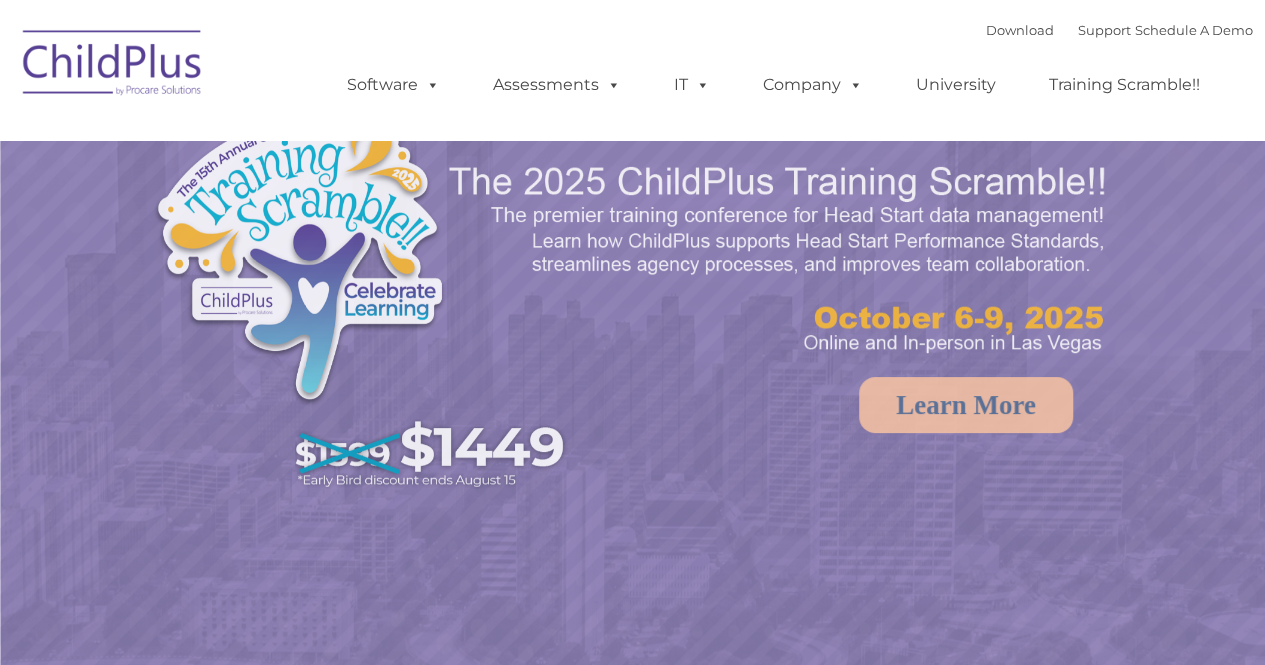 select on "MEDIUM" 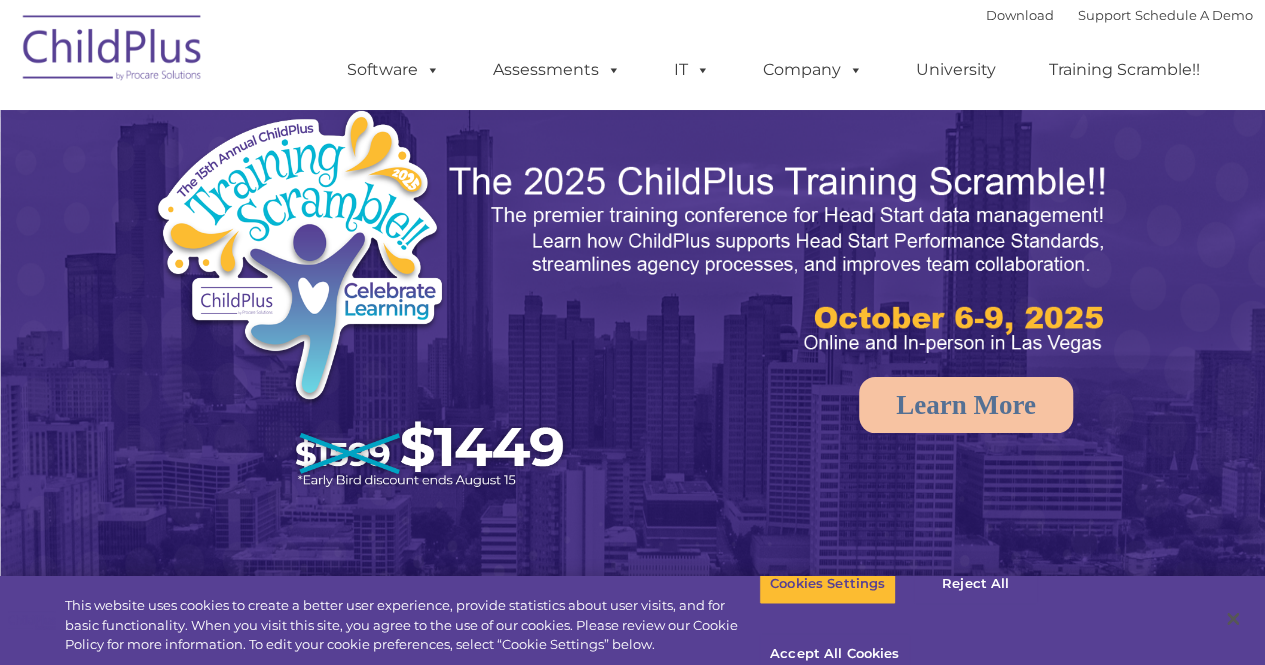 scroll, scrollTop: 373, scrollLeft: 0, axis: vertical 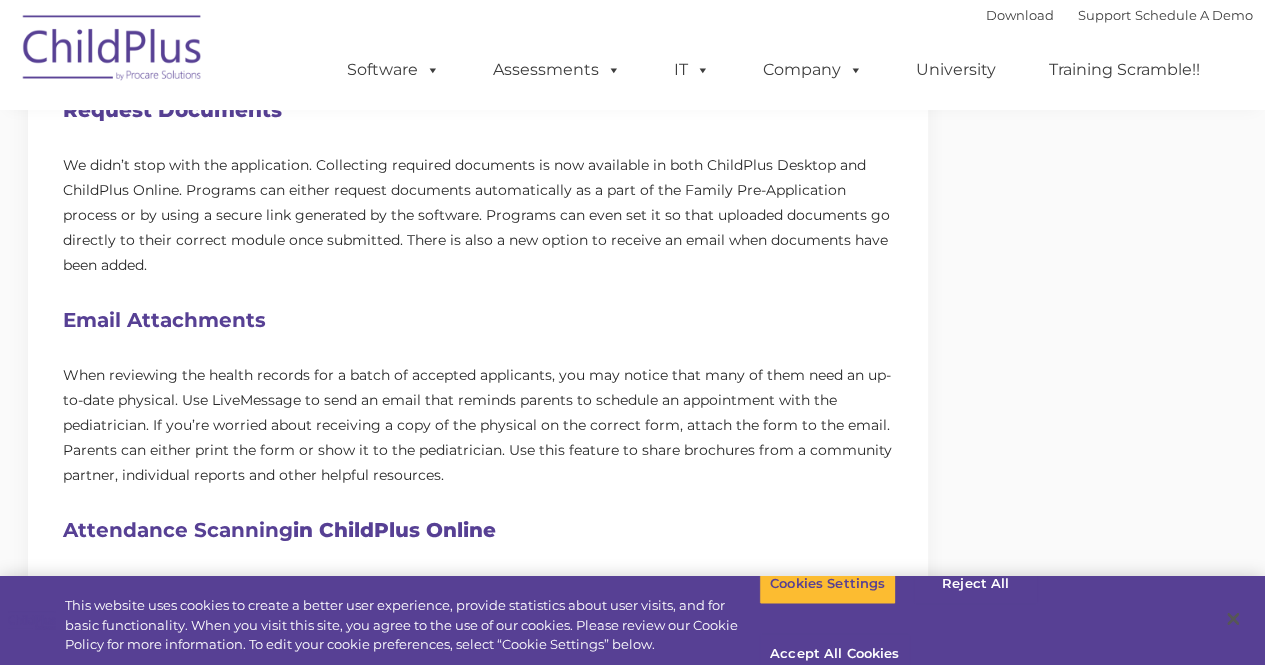 click on "We didn’t stop with the application. Collecting required documents is now available in both ChildPlus Desktop and ChildPlus Online. Programs can either request documents automatically as a part of the Family Pre-Application process or by using a secure link generated by the software. Programs can even set it so that uploaded documents go directly to their correct module once submitted. There is also a new option to receive an email when documents have been added." at bounding box center (478, 215) 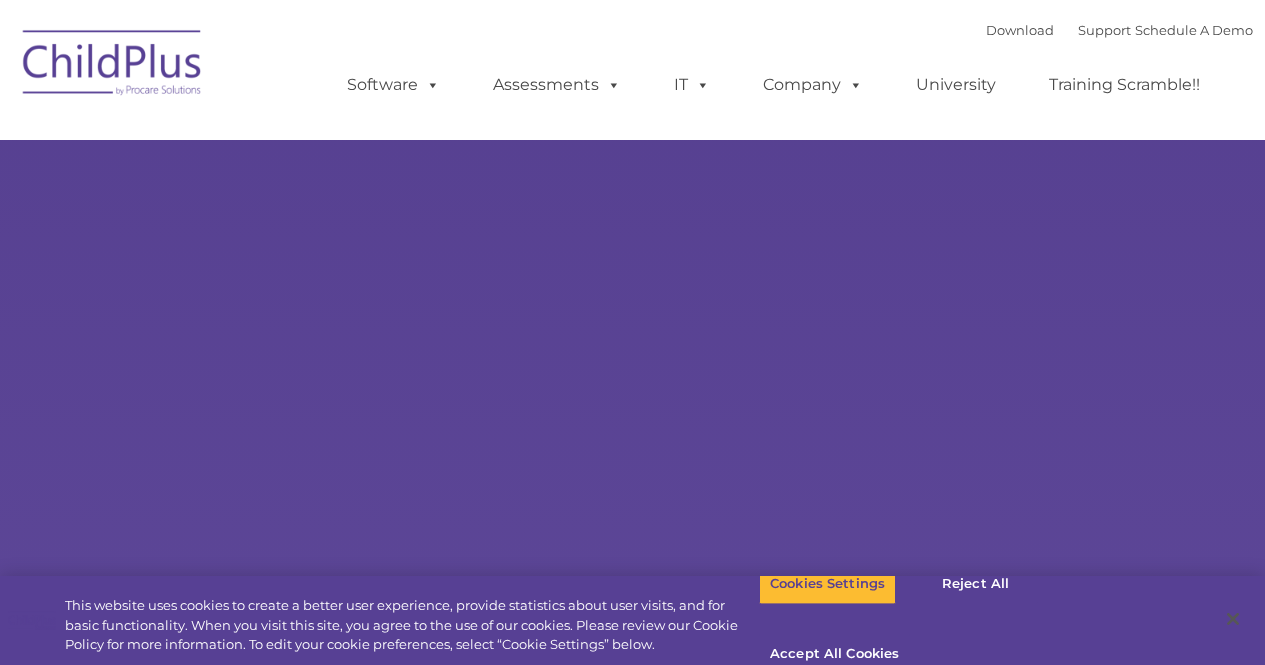 scroll, scrollTop: 0, scrollLeft: 0, axis: both 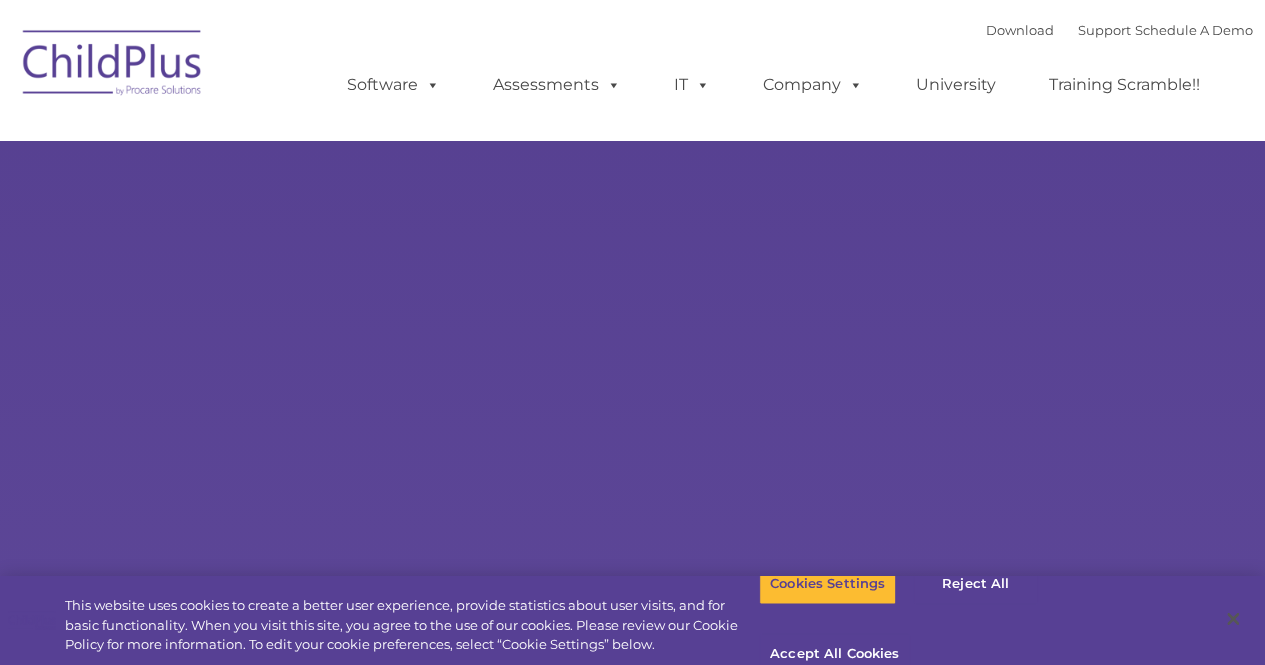 select on "MEDIUM" 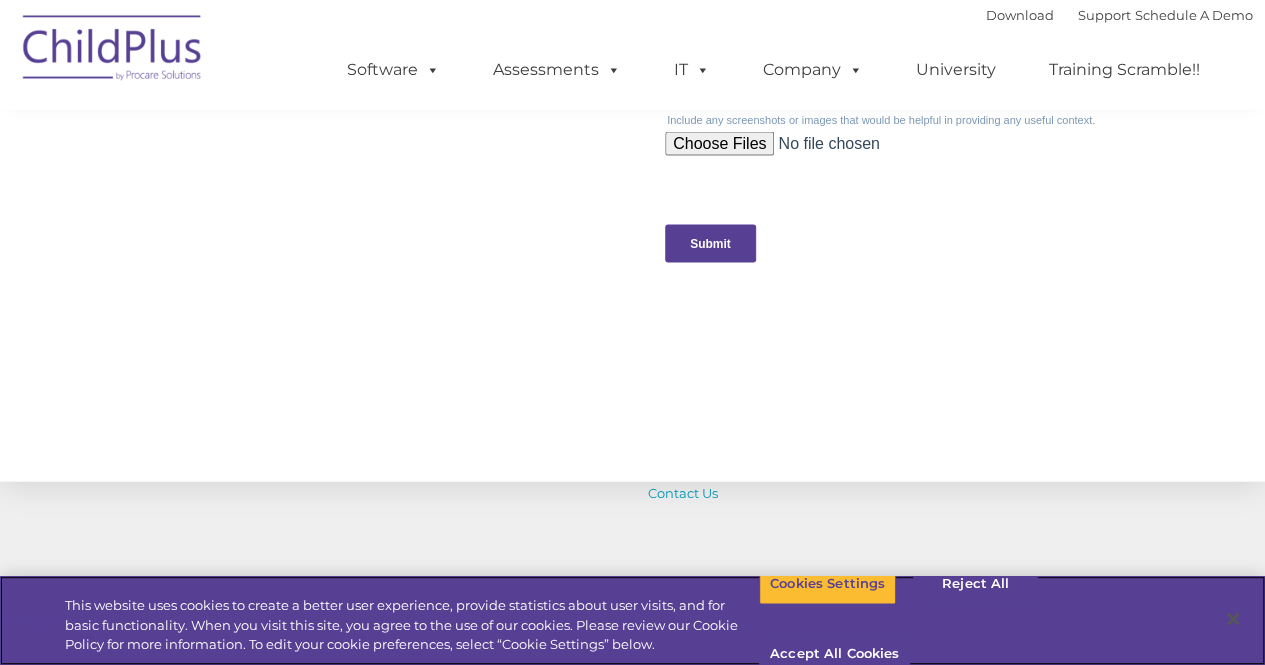 scroll, scrollTop: 2326, scrollLeft: 0, axis: vertical 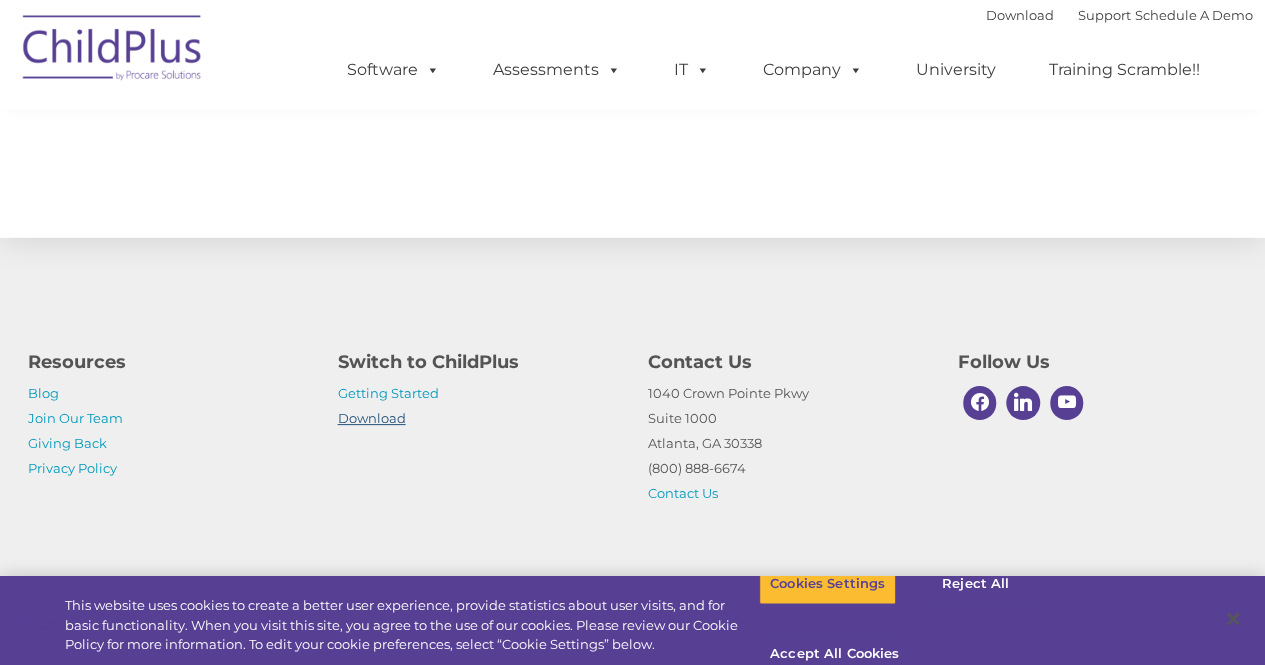 click on "Download" at bounding box center (372, 418) 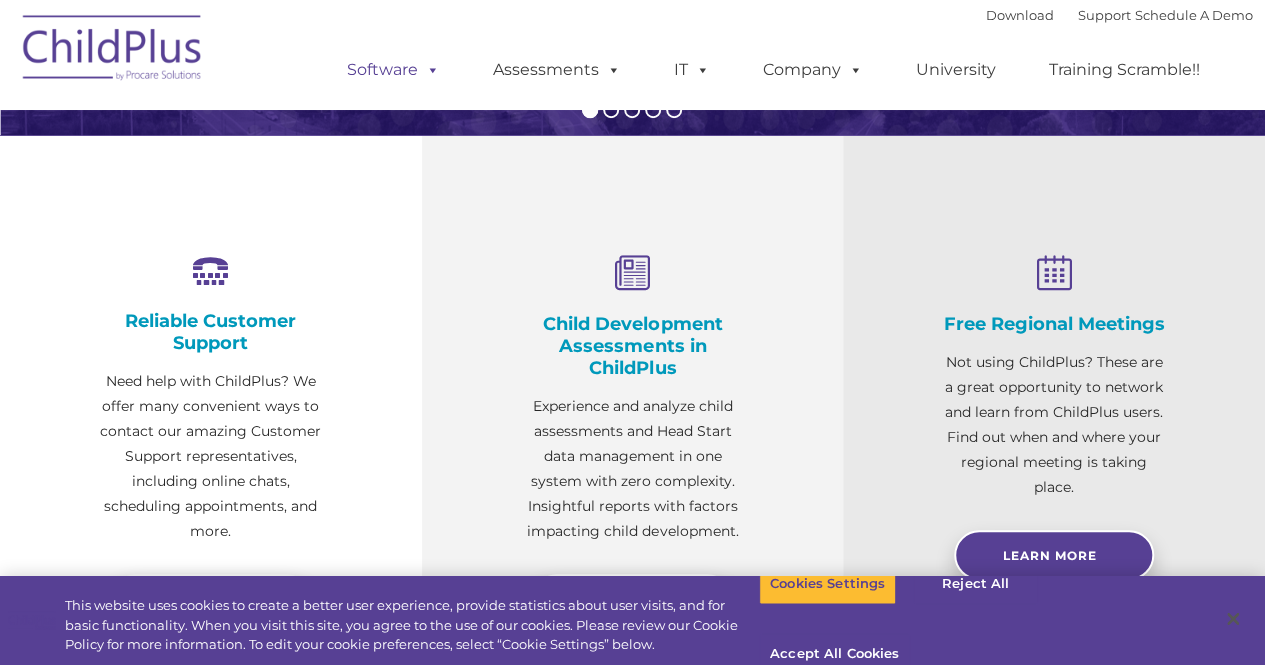 scroll, scrollTop: 574, scrollLeft: 0, axis: vertical 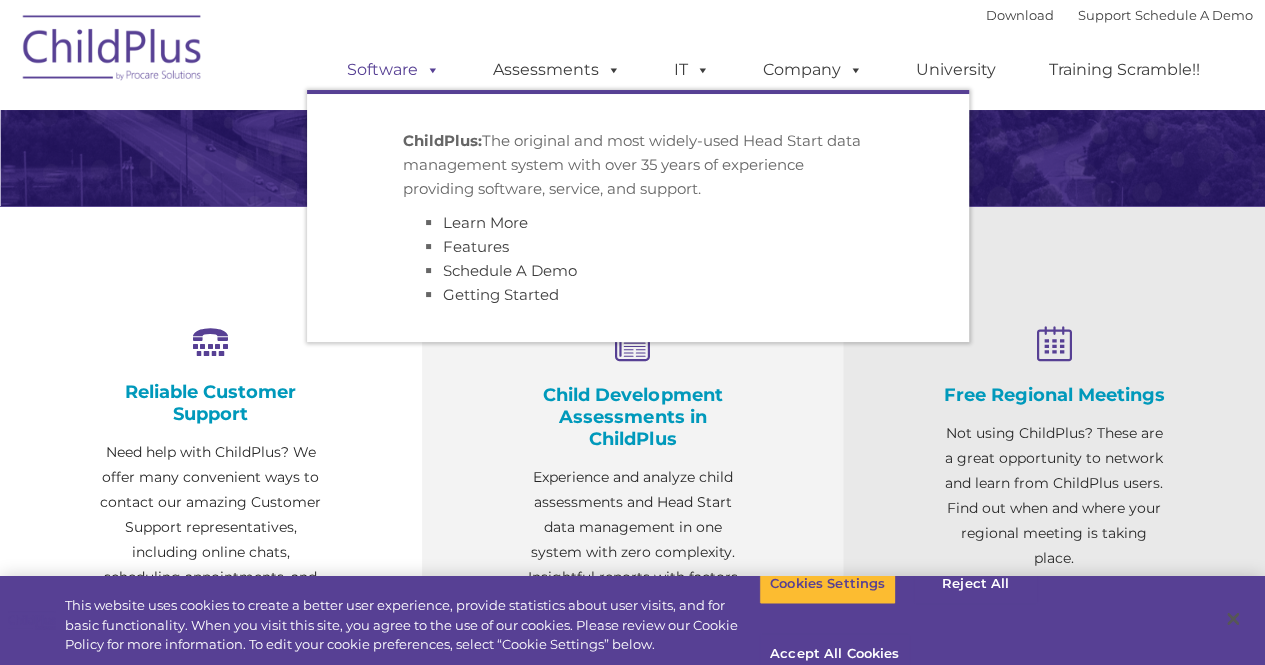 click on "Software" at bounding box center [393, 70] 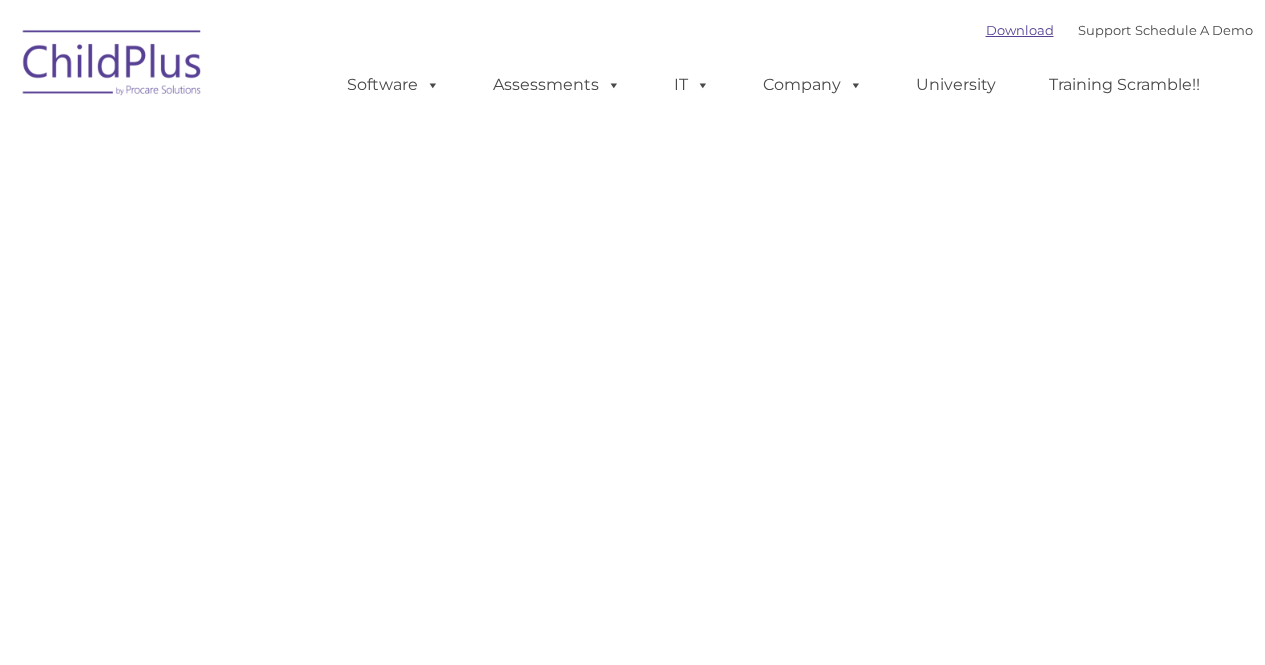 scroll, scrollTop: 0, scrollLeft: 0, axis: both 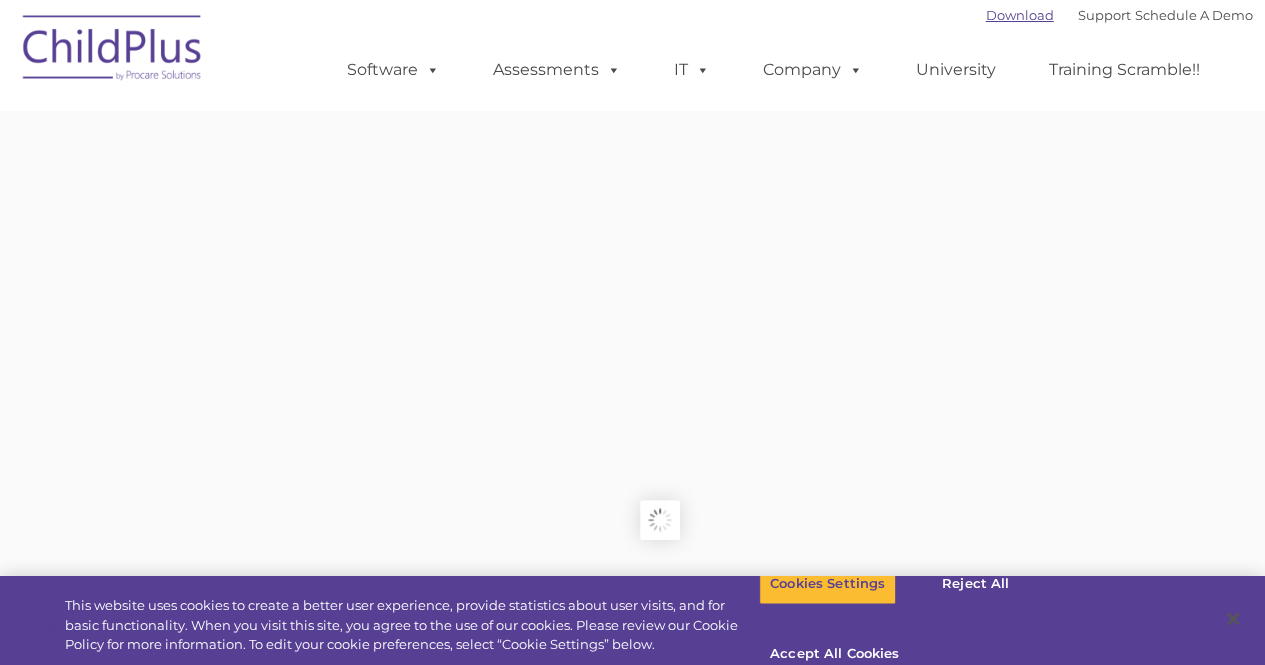 type on "" 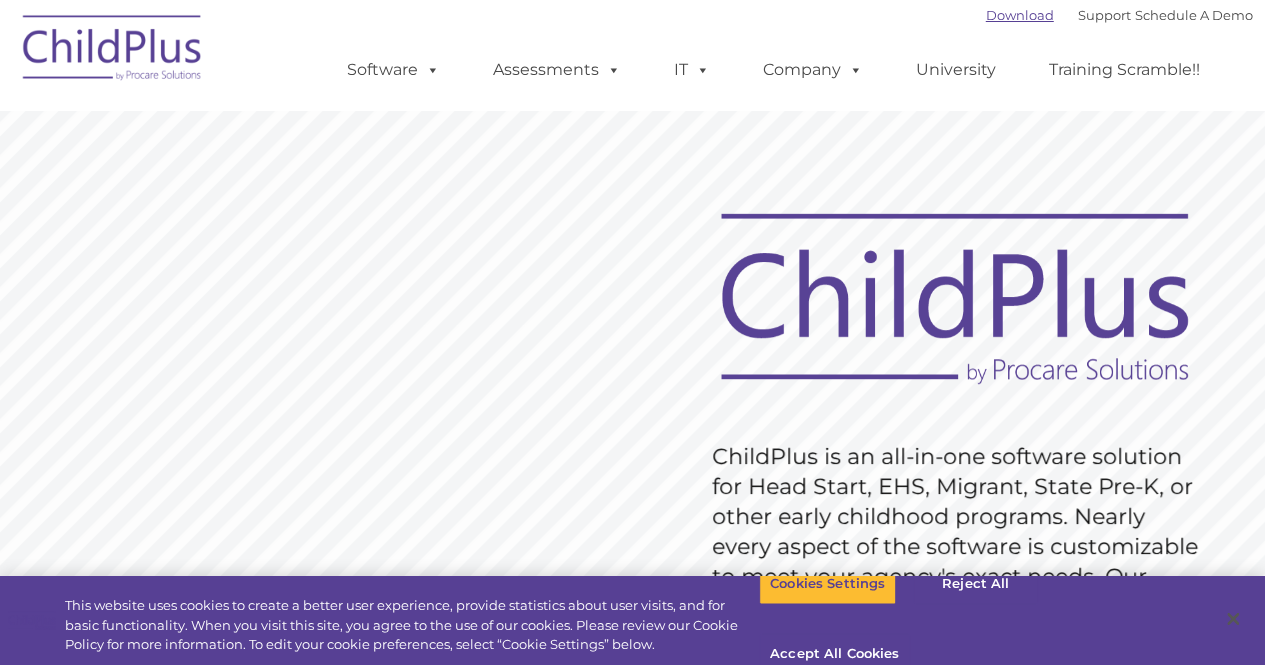 click on "Download          Support      |     Schedule A Demo
" at bounding box center [1119, 15] 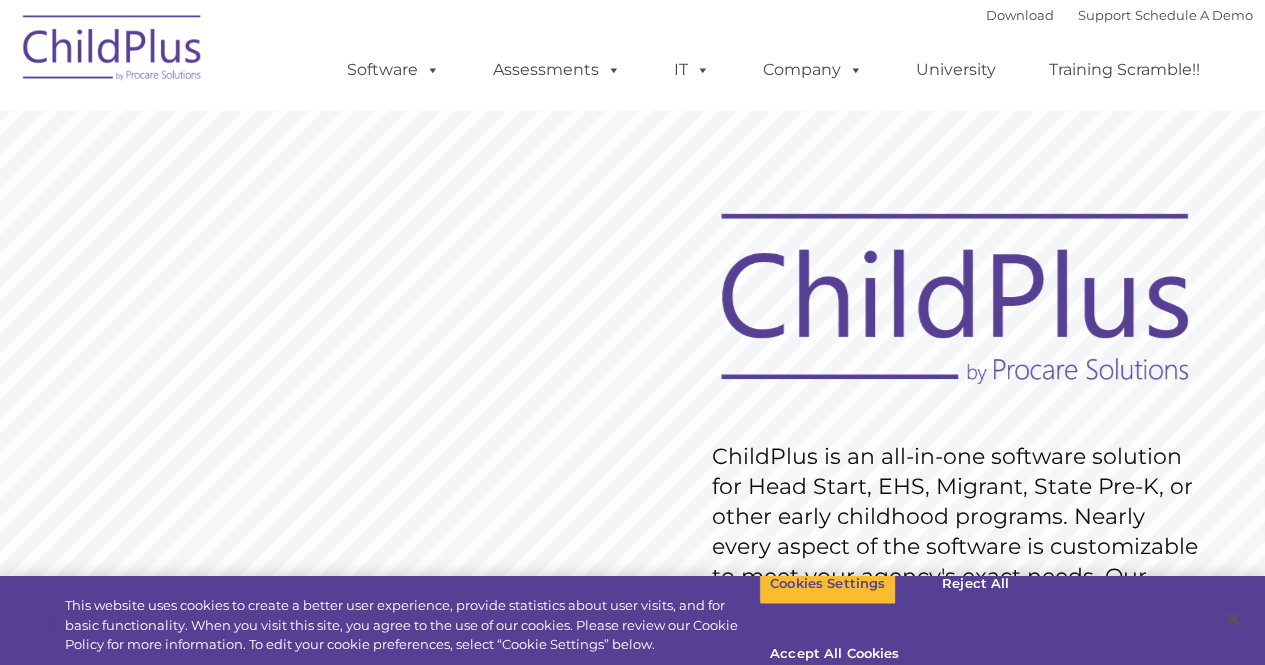 click on "Download          Support      |     Schedule A Demo
" at bounding box center [1119, 15] 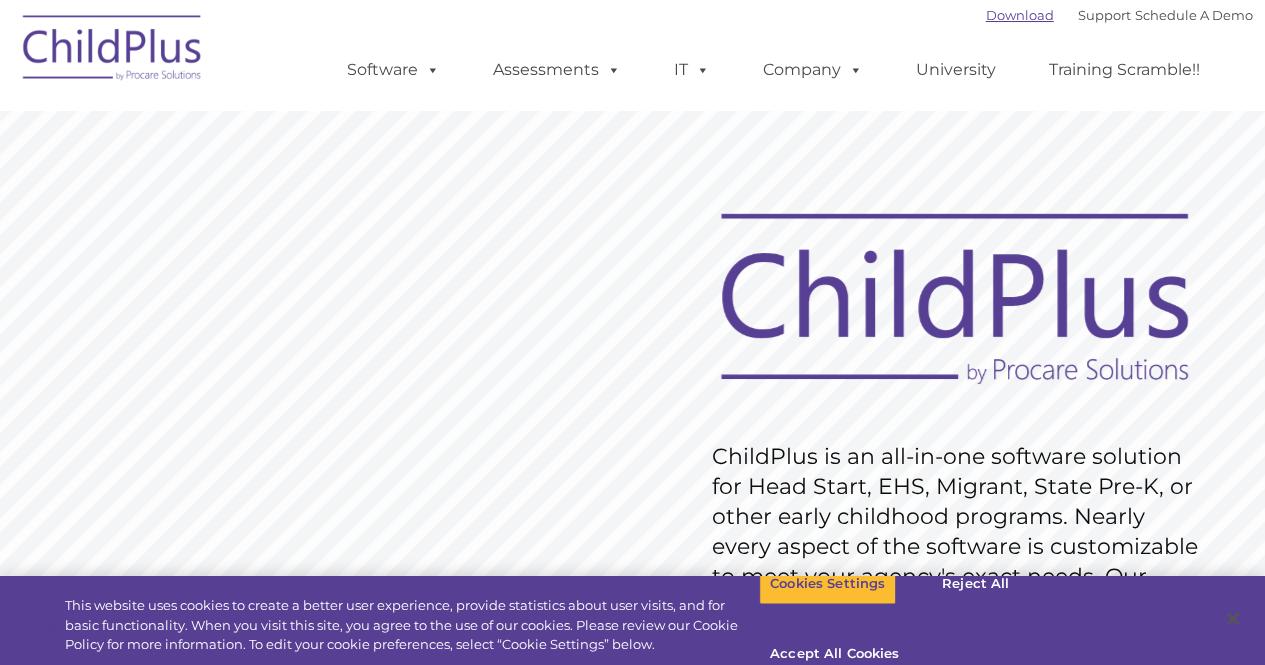 click on "Download" at bounding box center (1020, 15) 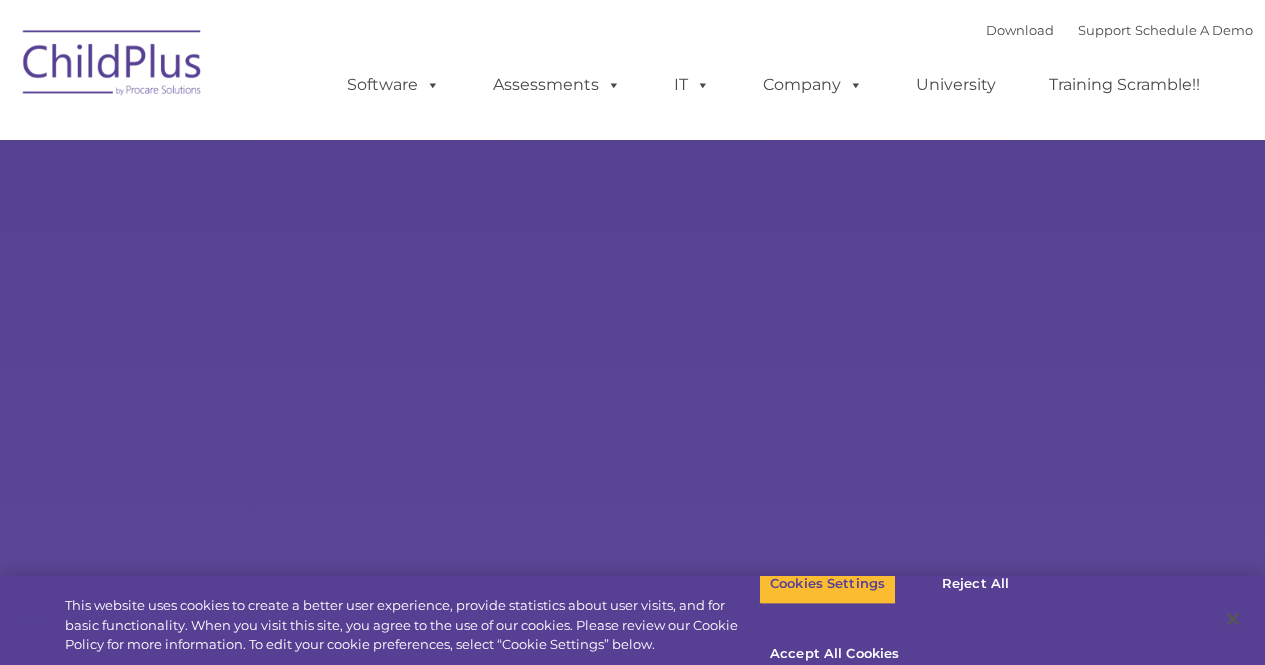 type on "" 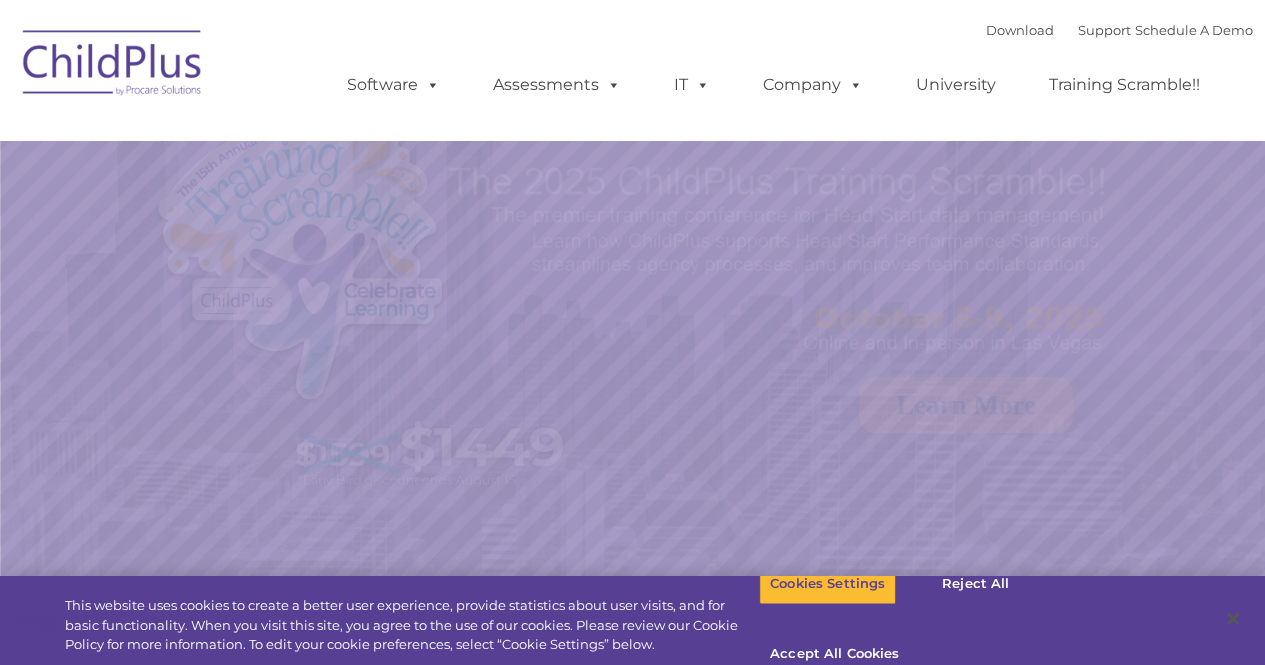 select on "MEDIUM" 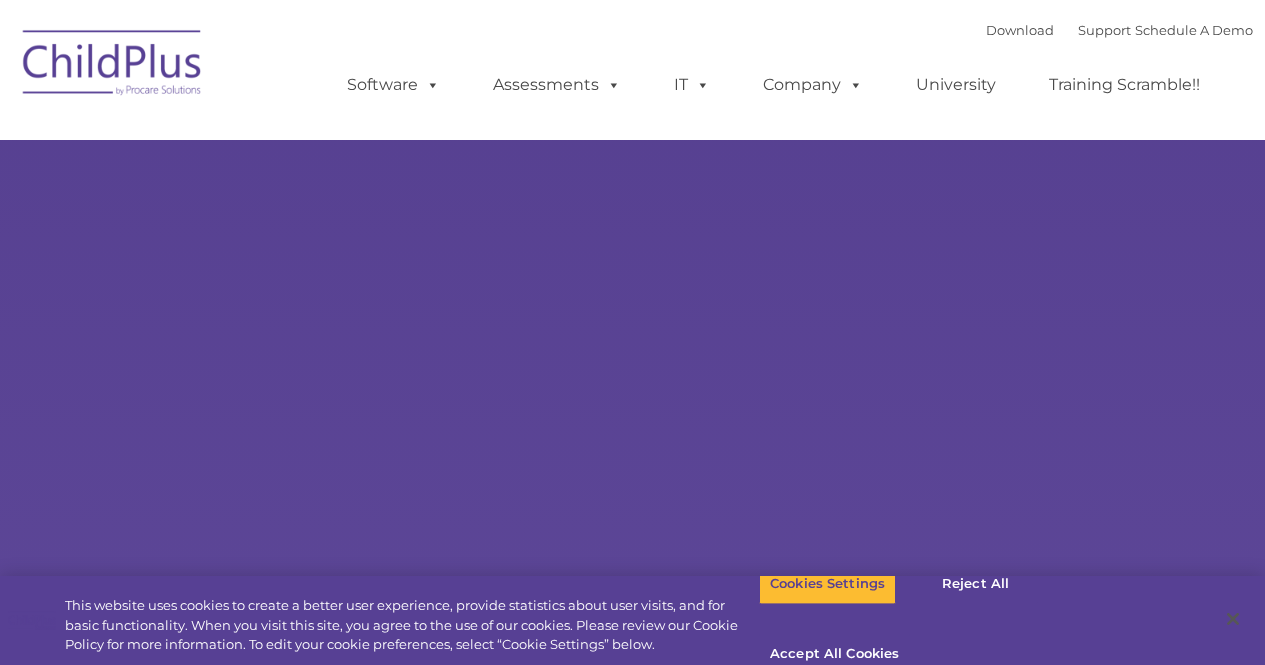 scroll, scrollTop: 0, scrollLeft: 0, axis: both 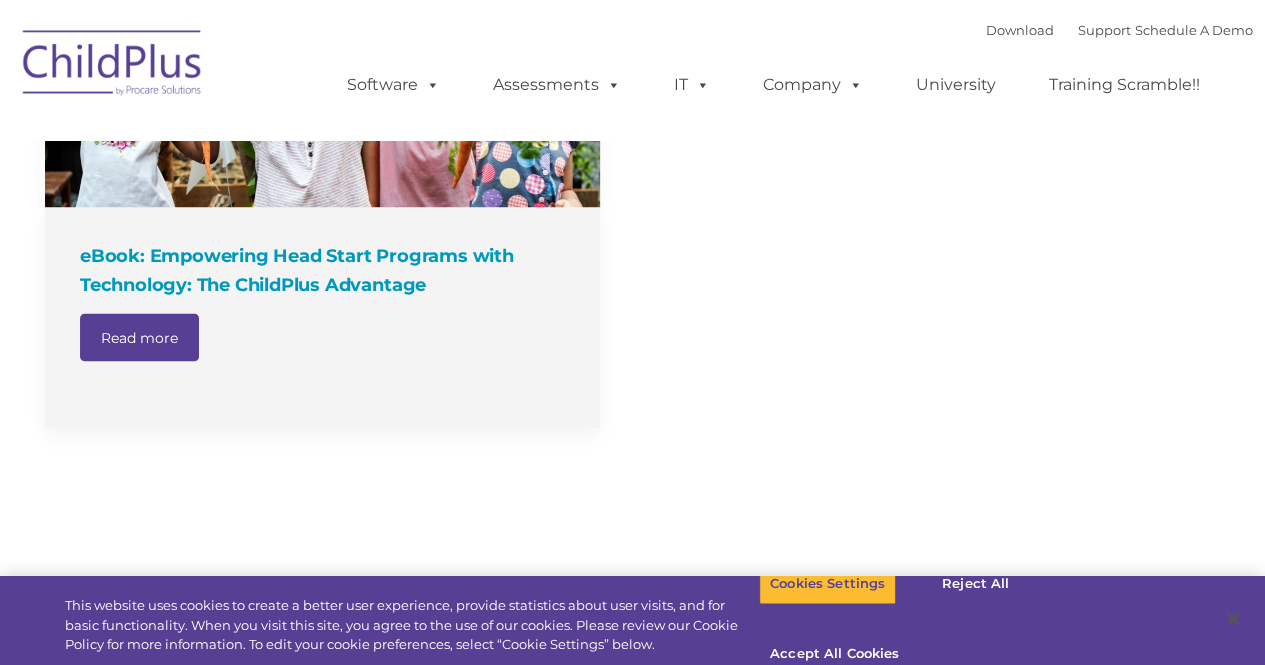 select on "MEDIUM" 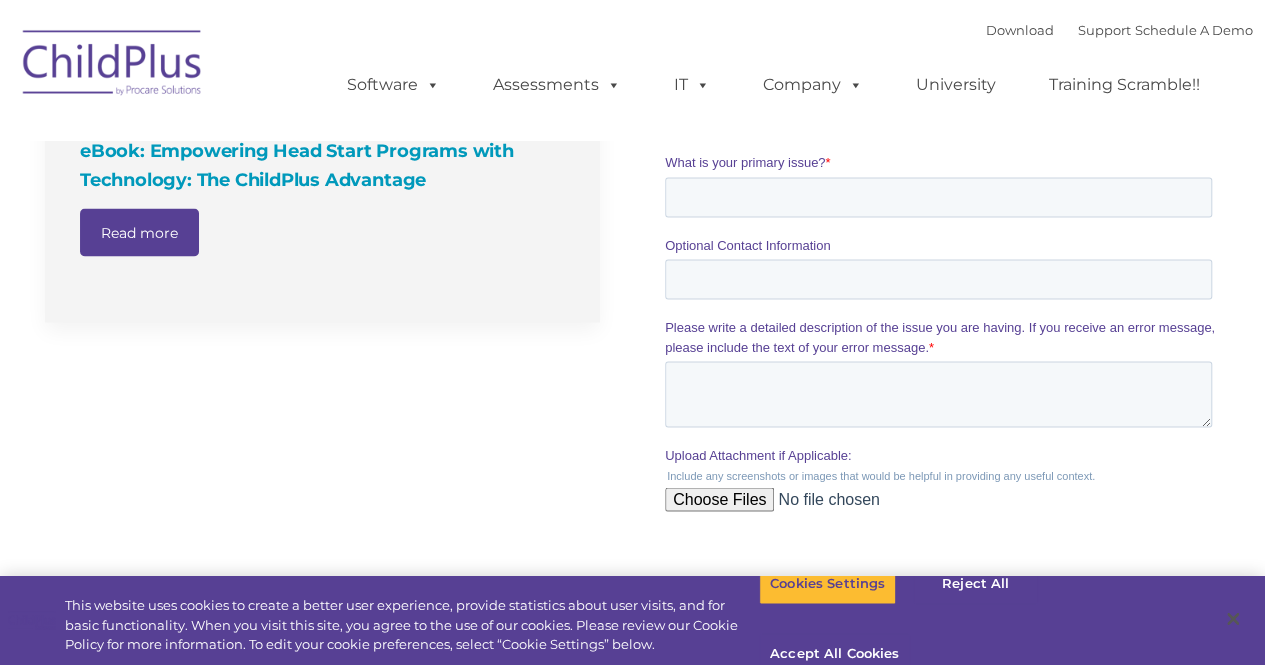 scroll, scrollTop: 0, scrollLeft: 0, axis: both 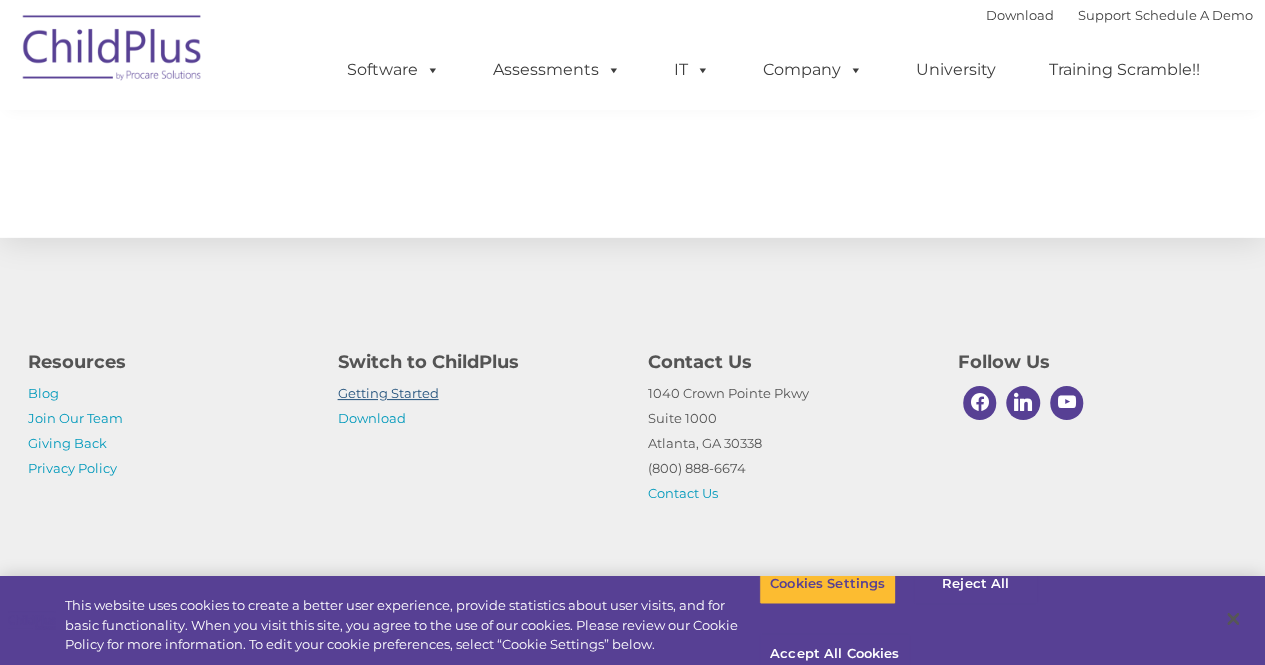 click on "Getting Started" at bounding box center [388, 393] 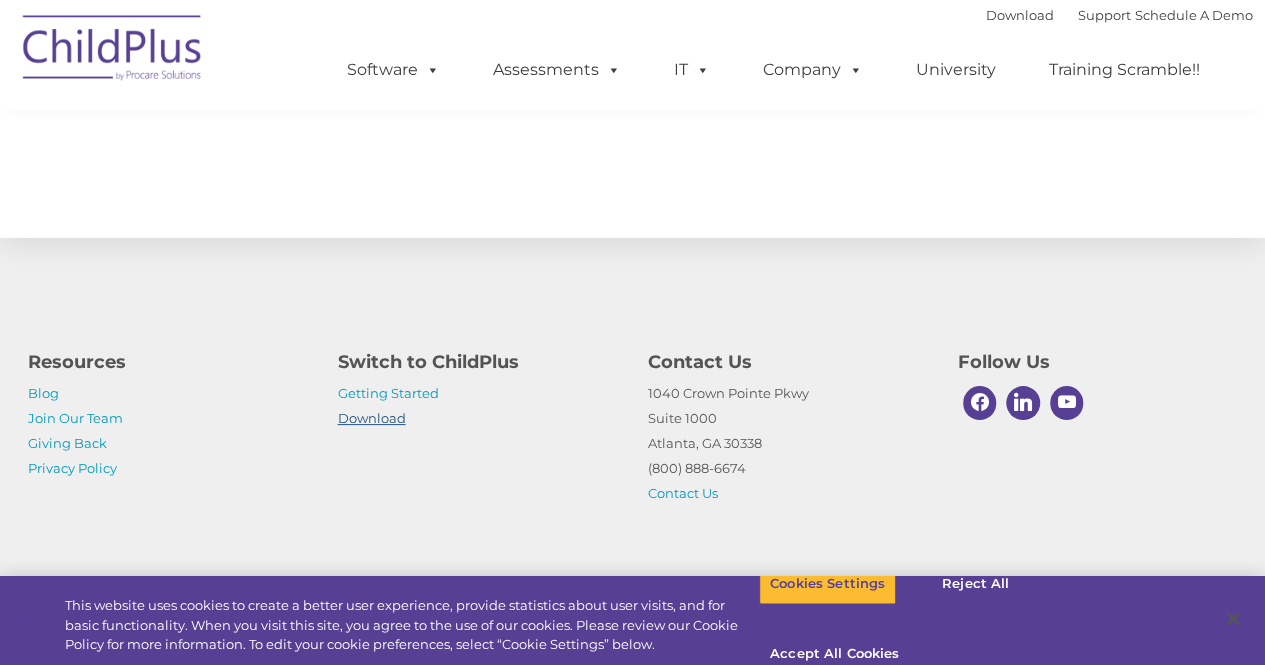click on "Download" at bounding box center [372, 418] 